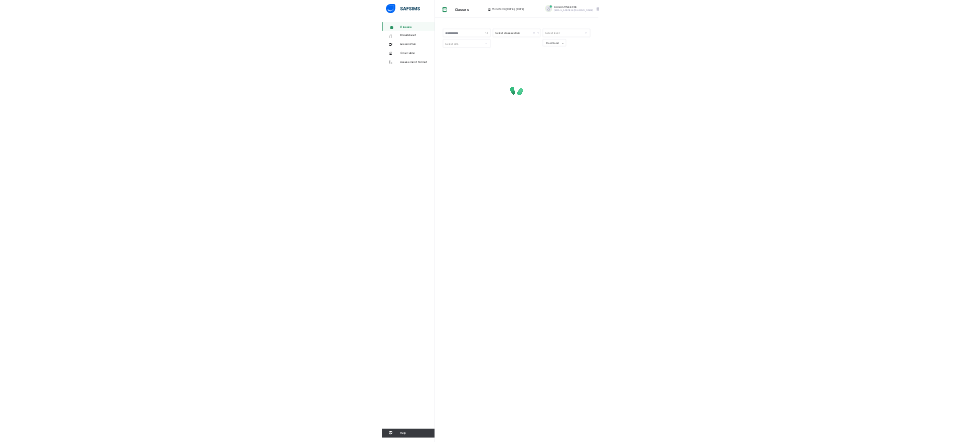 scroll, scrollTop: 0, scrollLeft: 0, axis: both 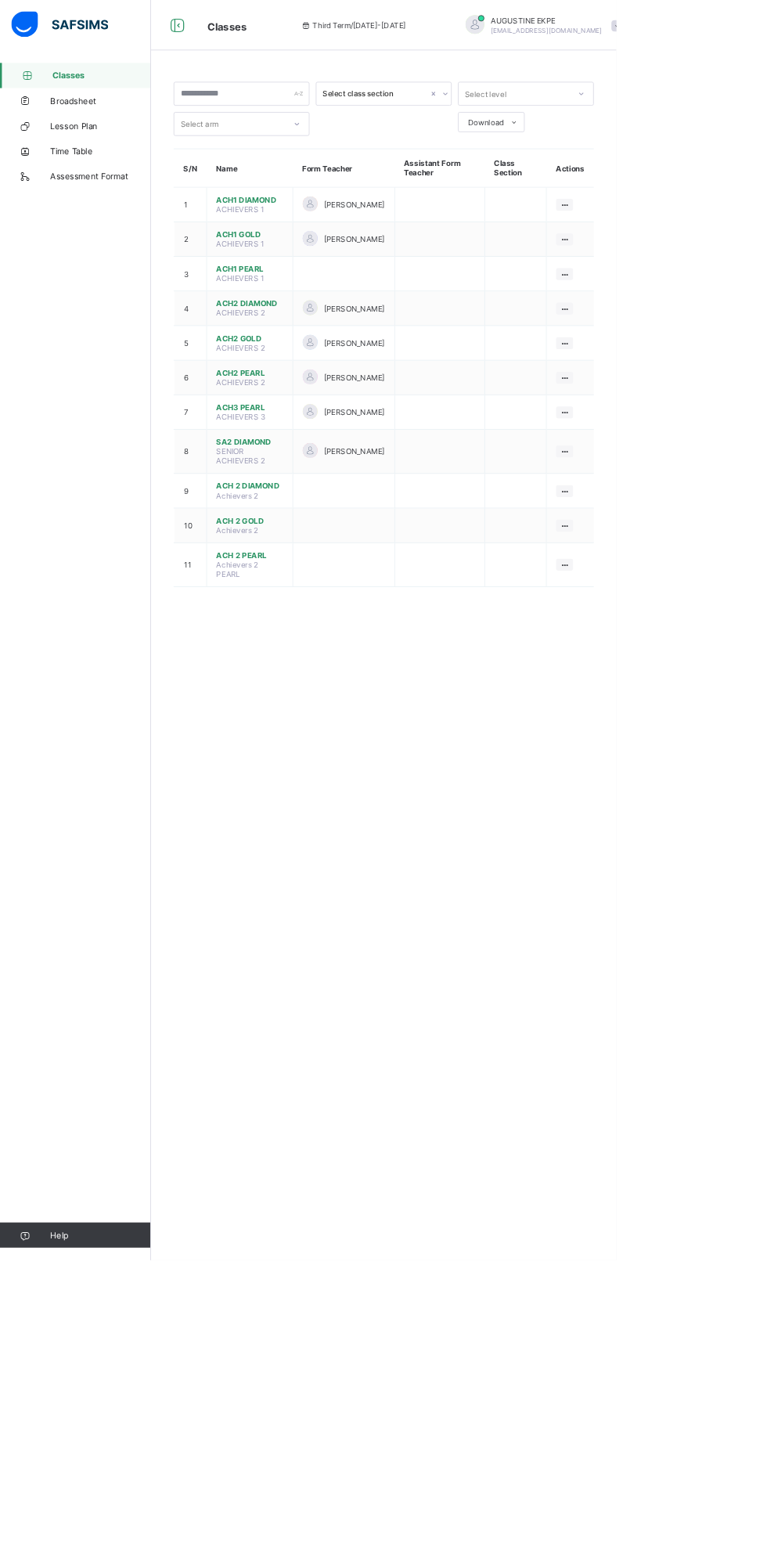 click on "ACH1   GOLD" at bounding box center (311, 291) 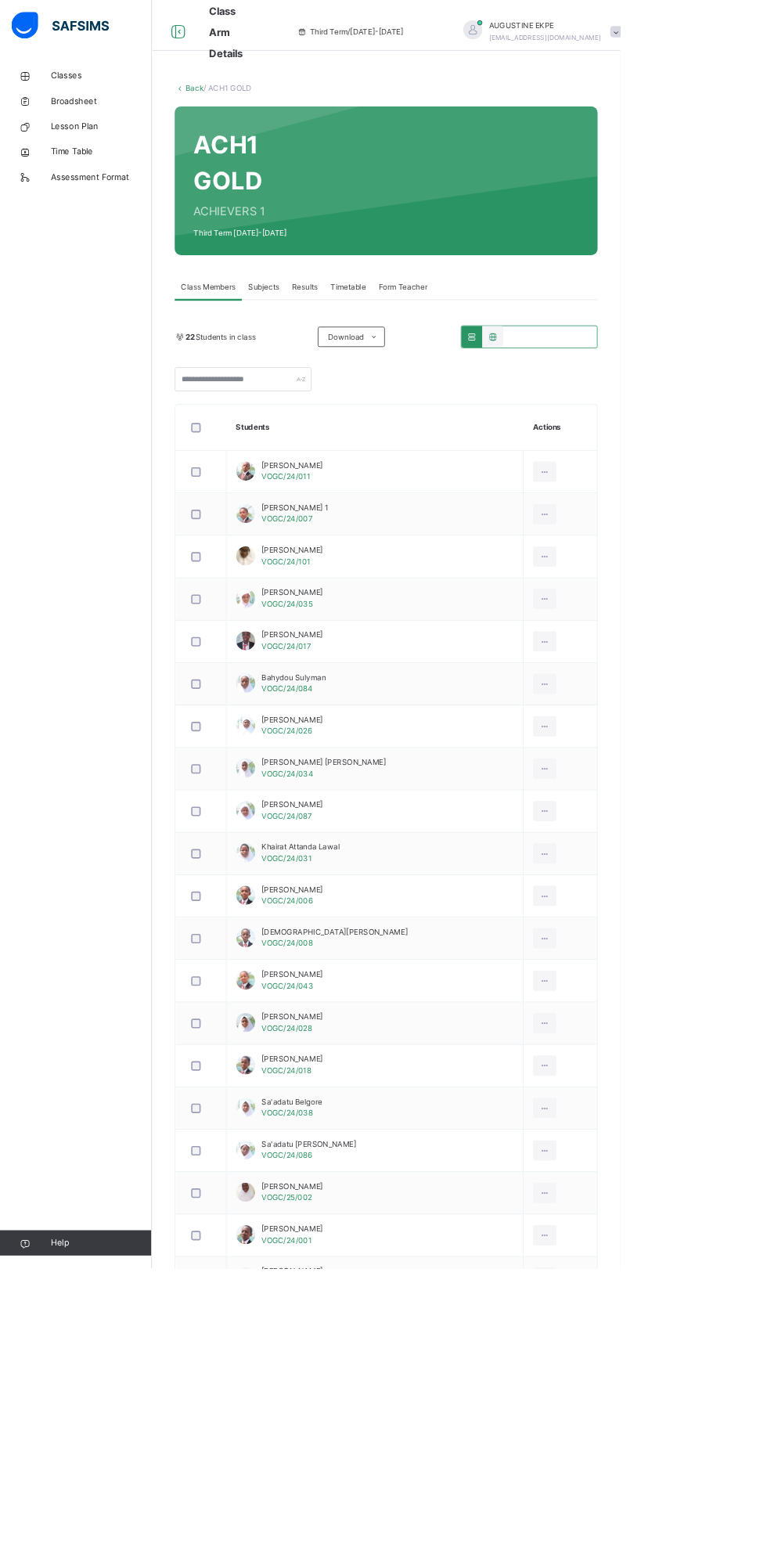 click on "Class Members" at bounding box center (257, 355) 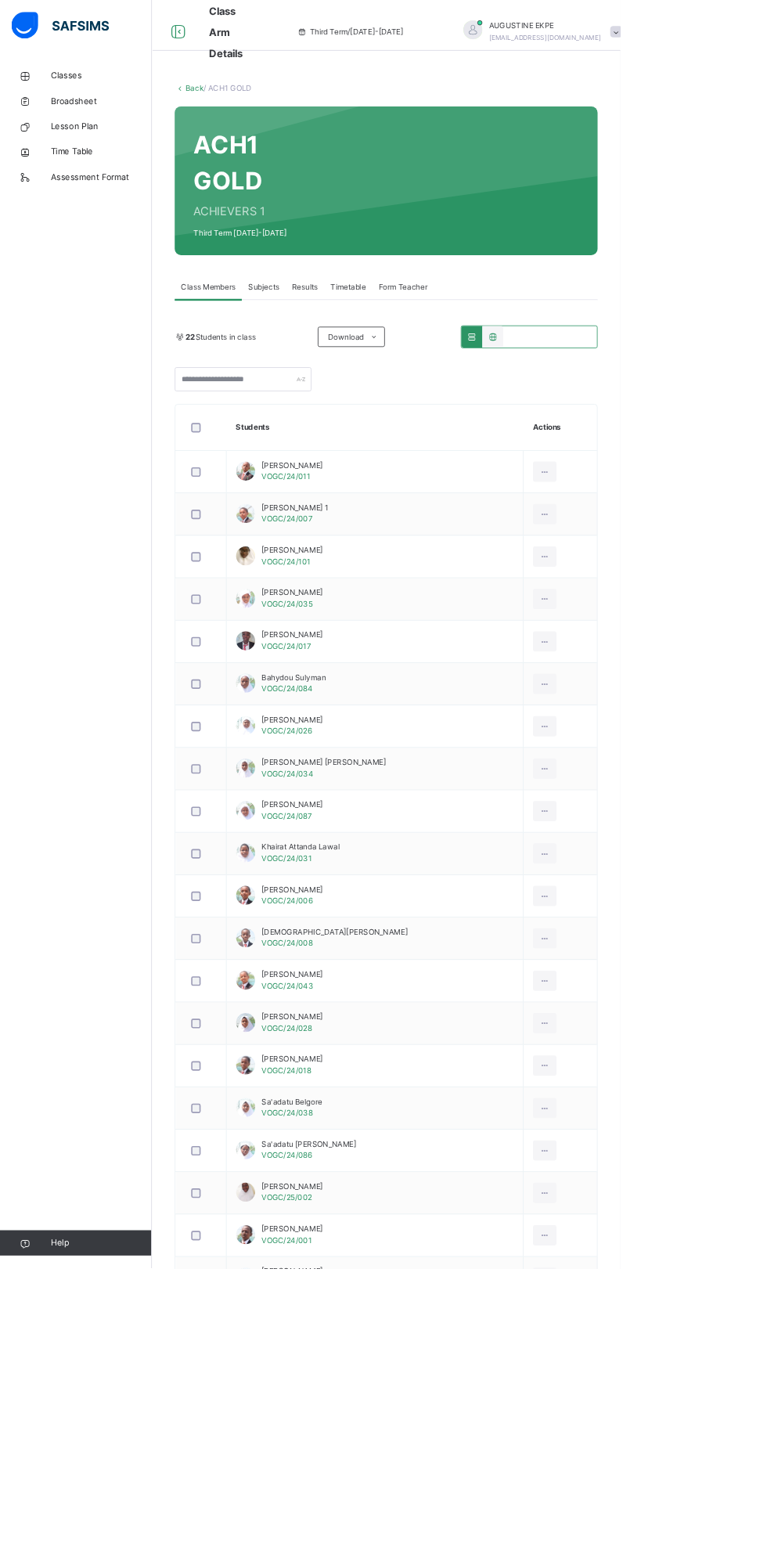 click on "Class Members" at bounding box center (257, 355) 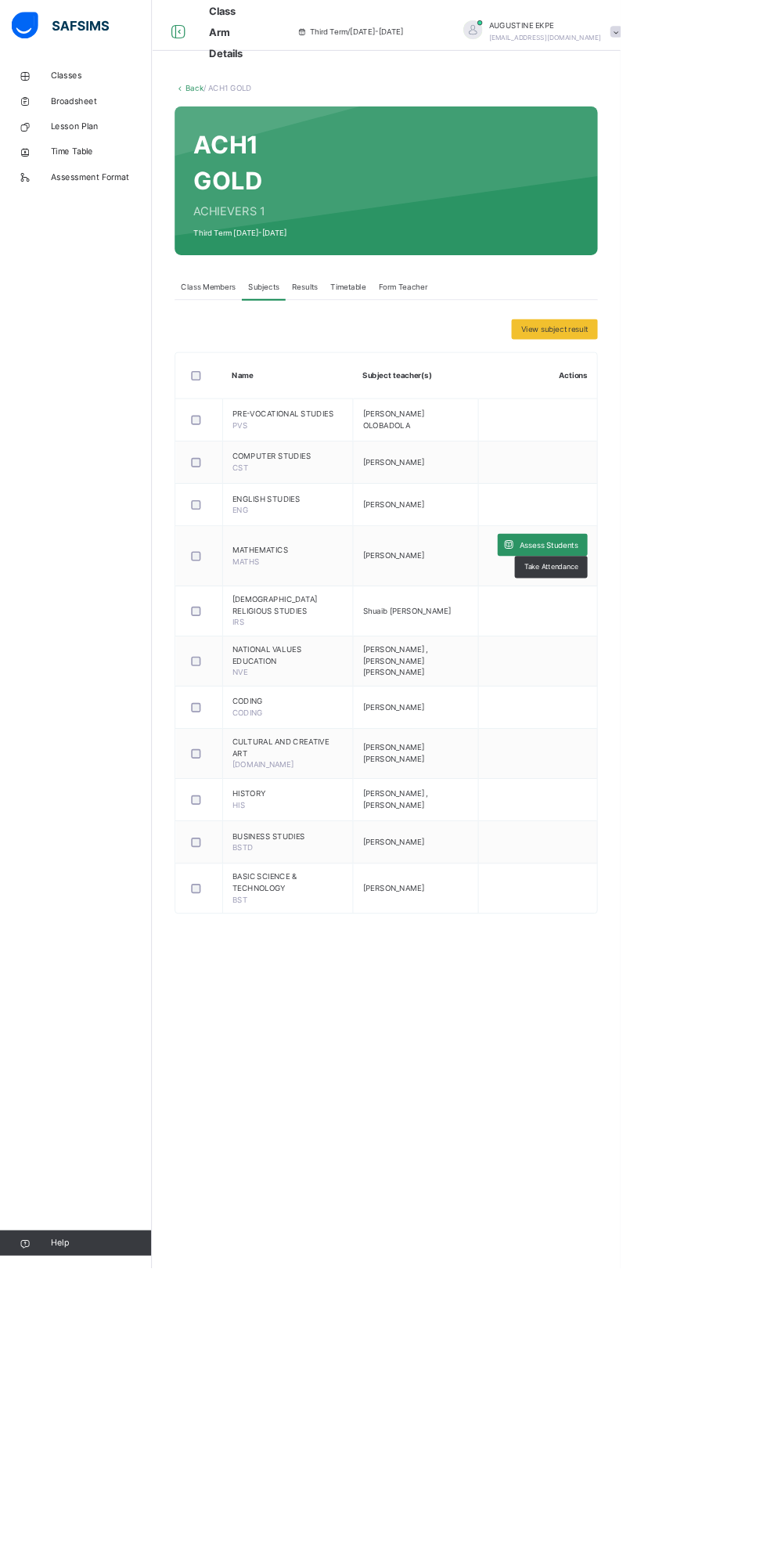 click at bounding box center [628, 673] 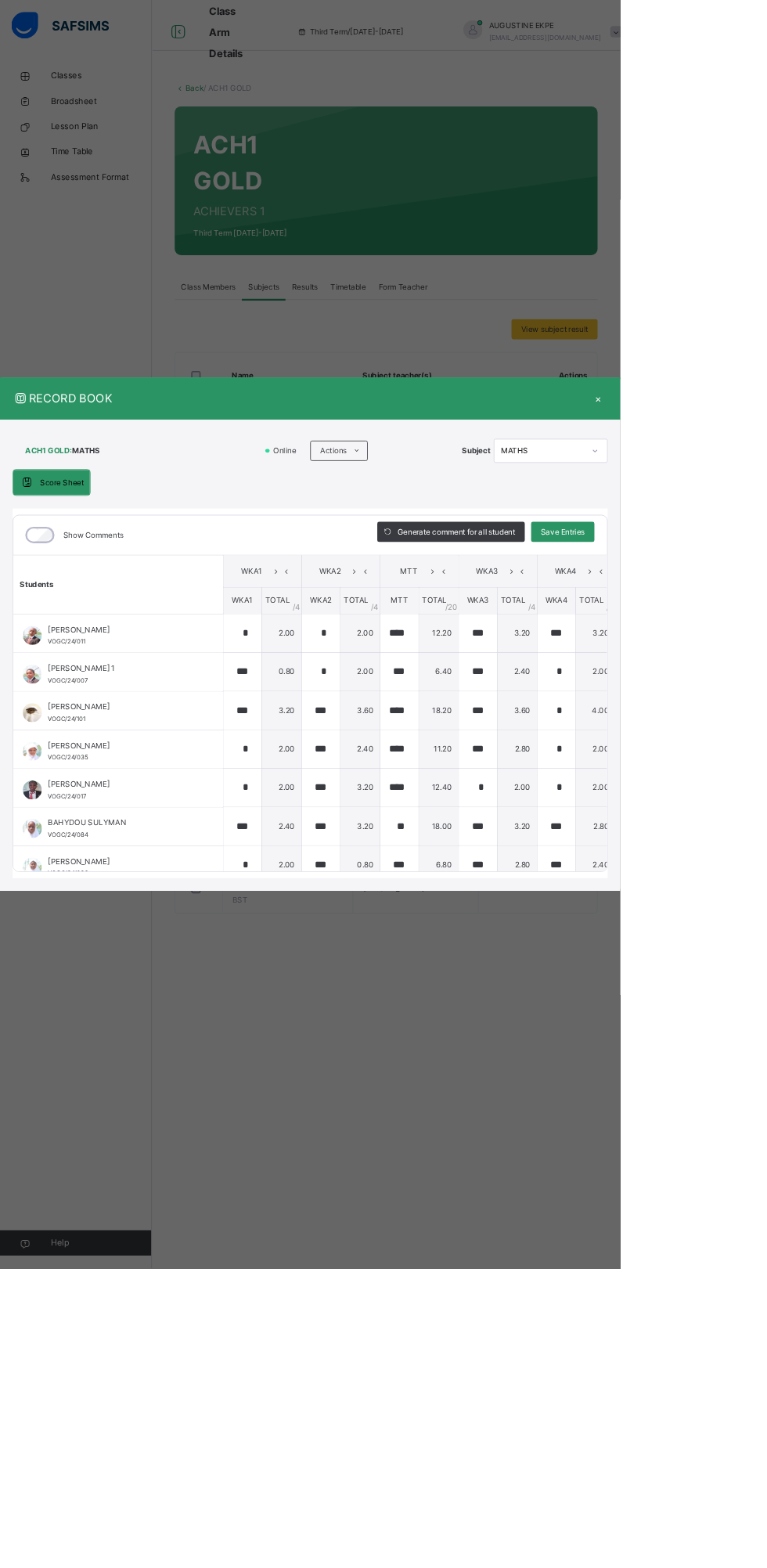 type on "*" 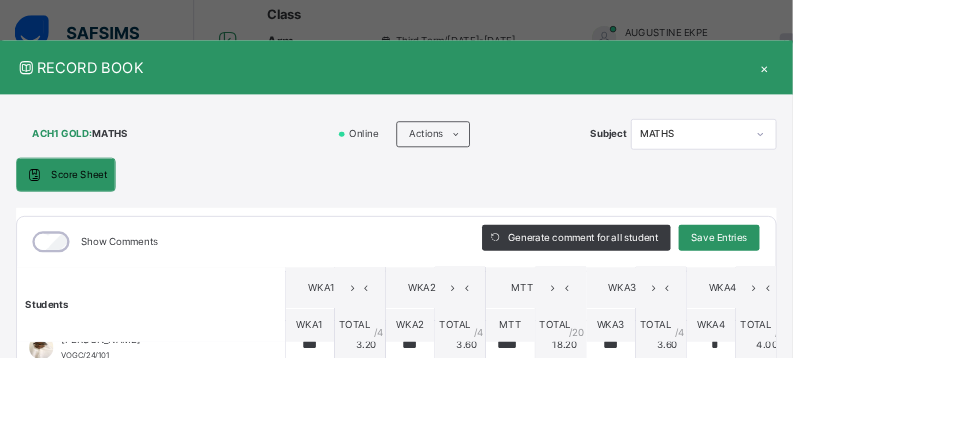 scroll, scrollTop: 156, scrollLeft: 0, axis: vertical 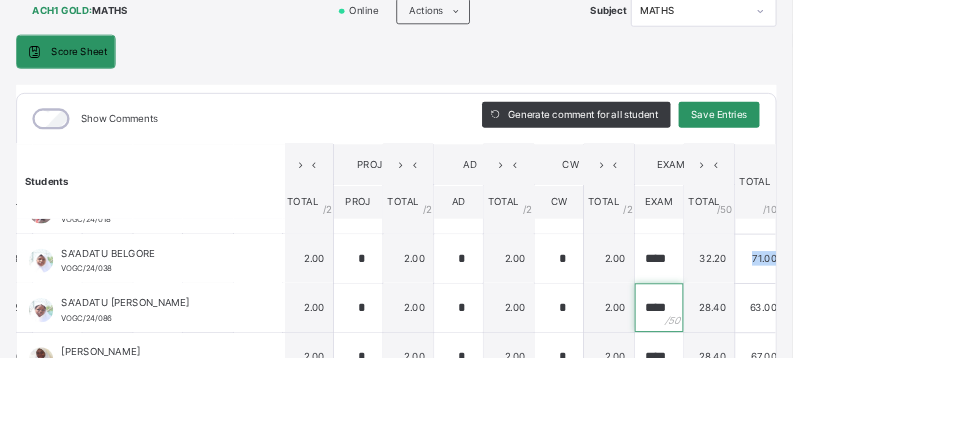 click on "****" at bounding box center (815, 381) 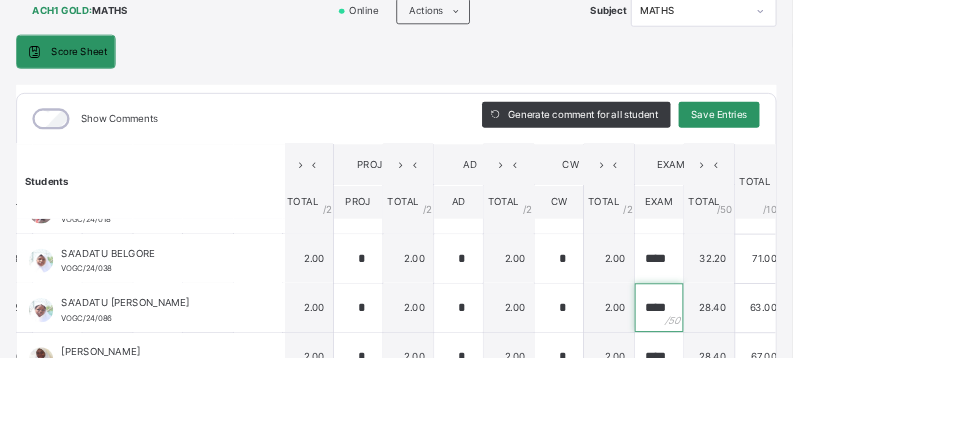 scroll, scrollTop: 935, scrollLeft: 932, axis: both 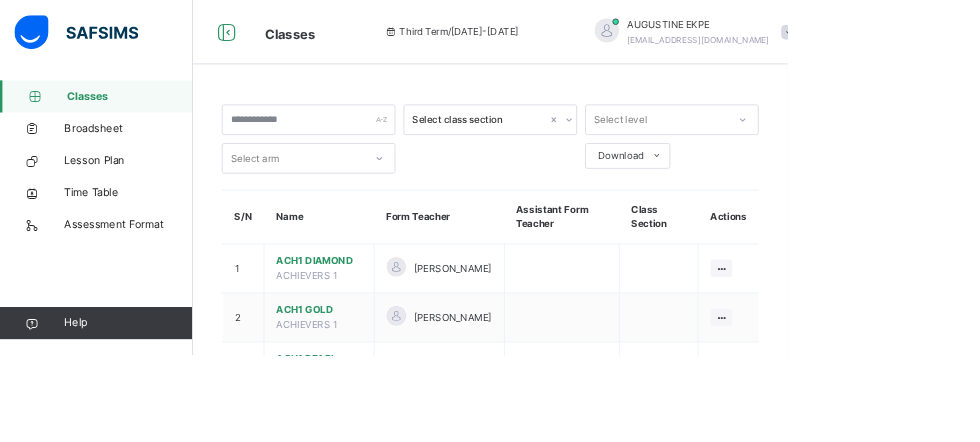 click on "ACH1   DIAMOND" at bounding box center [397, 325] 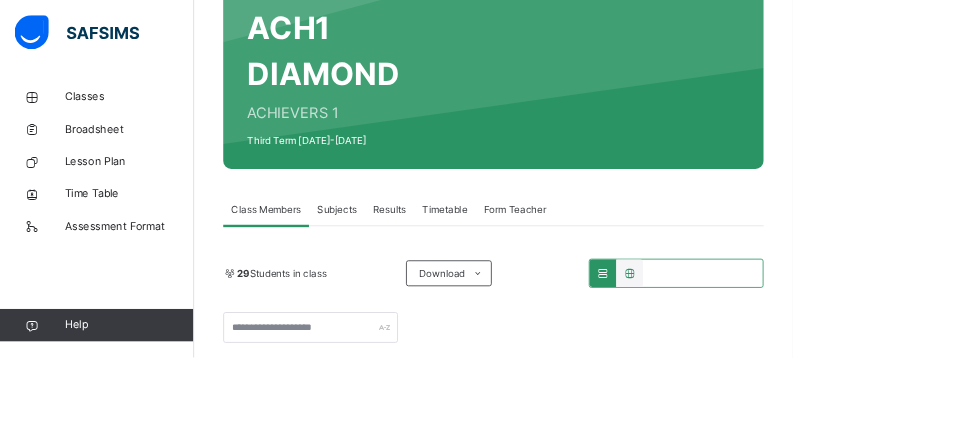 scroll, scrollTop: 197, scrollLeft: 0, axis: vertical 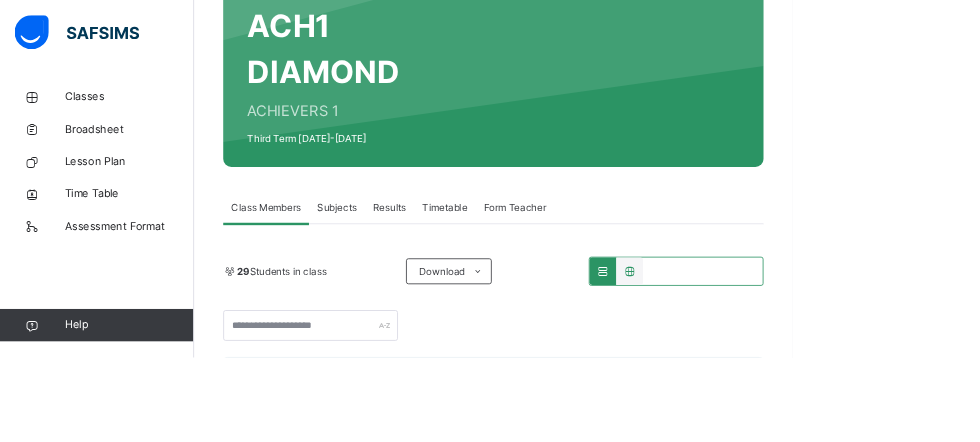 click on "Subjects" at bounding box center [416, 256] 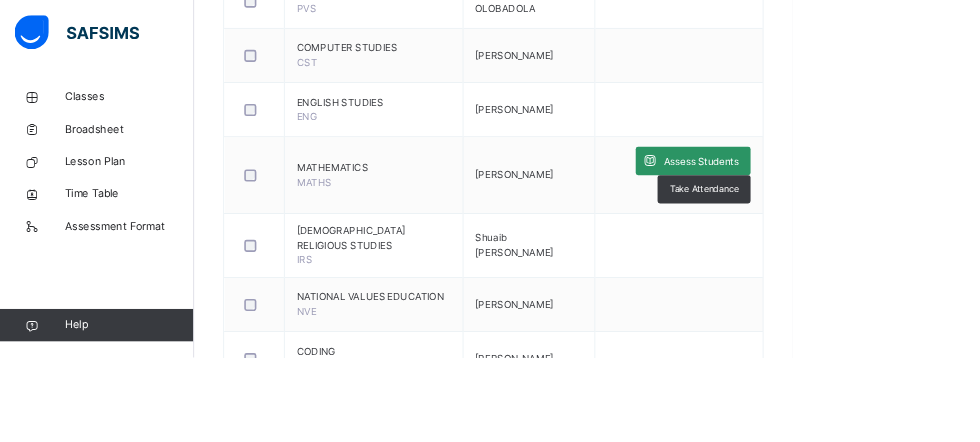 scroll, scrollTop: 616, scrollLeft: 0, axis: vertical 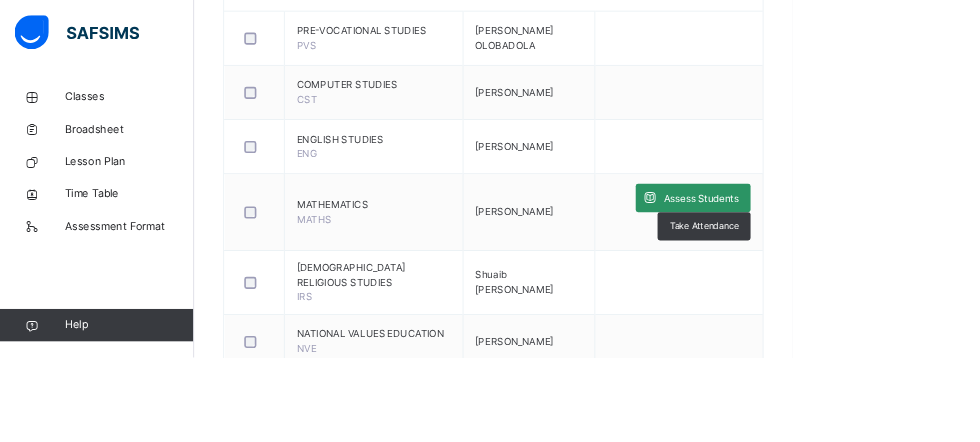 click on "Assess Students" at bounding box center [867, 245] 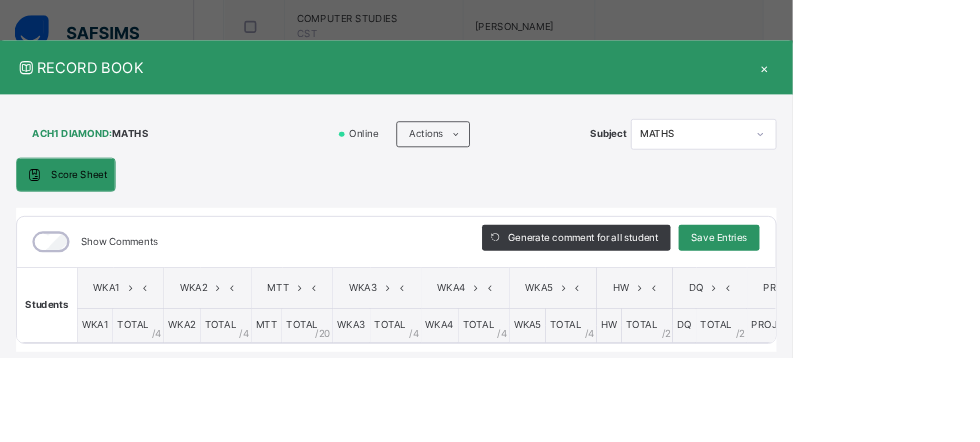 scroll, scrollTop: 709, scrollLeft: 0, axis: vertical 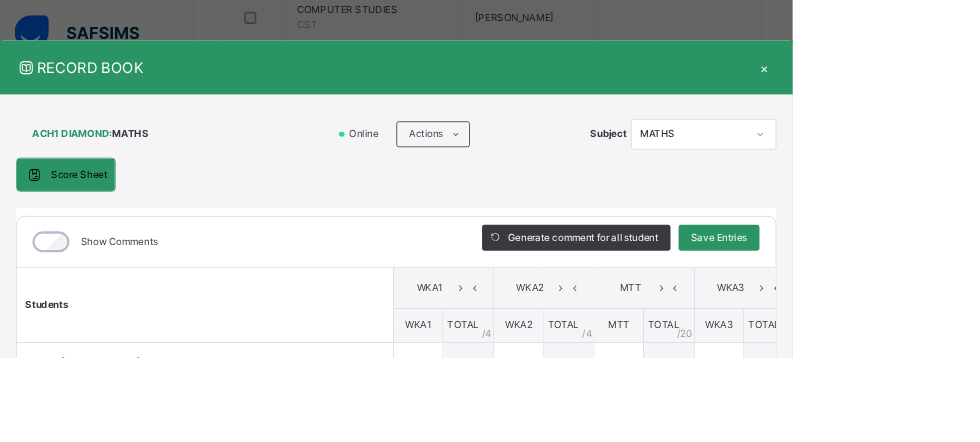 click on "Score Sheet Score Sheet Show Comments   Generate comment for all student   Save Entries Class Level:  ACH1   DIAMOND Subject:  MATHS Session:  2024/2025 Session Session:  Third Term Students WKA1 WKA2 MTT WKA3 WKA4 WKA5 HW DQ PROJ AD CW EXAM TOTAL /100 Comment WKA1 TOTAL / 4 WKA2 TOTAL / 4 MTT TOTAL / 20 WKA3 TOTAL / 4 WKA4 TOTAL / 4 WKA5 TOTAL / 4 HW TOTAL / 2 DQ TOTAL / 2 PROJ TOTAL / [DATE] TOTAL / 2 CW TOTAL / 2 EXAM TOTAL / 50 [PERSON_NAME] VOGC/24/012 [PERSON_NAME] VOGC/24/012 2.00 3.20 15.40 3.60 3.20 3.20 2.00 2.00 2.00 2.00 2.00 45.60 86.20 Generate comment 0 / 250   ×   Subject Teacher’s Comment Generate and see in full the comment developed by the AI with an option to regenerate the comment [PERSON_NAME]   VOGC/24/012   Total 86.20  / 100.00 [PERSON_NAME] Bot   Regenerate     Use this comment   [PERSON_NAME]/24/013 [PERSON_NAME]/24/013 0.80 2.40 10.40 2.40 2.00 2.00 2.00 2.00 2.00 2.00 2.00 28.80 58.80 Generate comment 0 / 250   ×   JS" at bounding box center (490, 518) 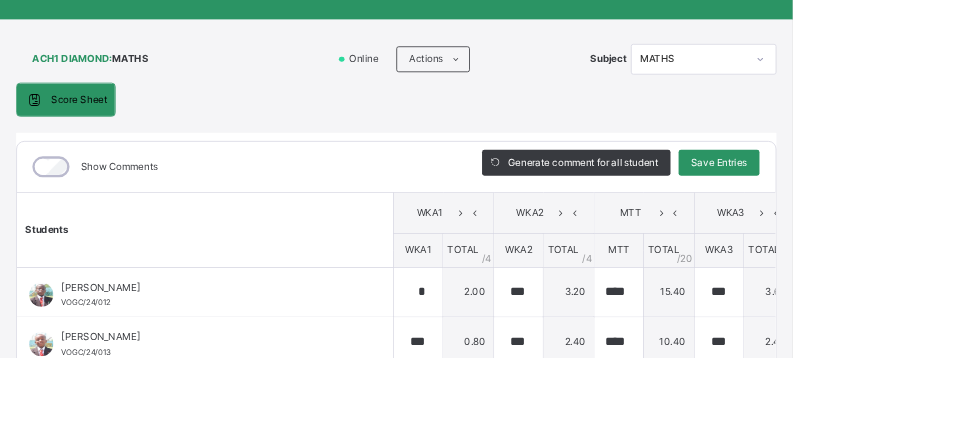 scroll, scrollTop: 143, scrollLeft: 0, axis: vertical 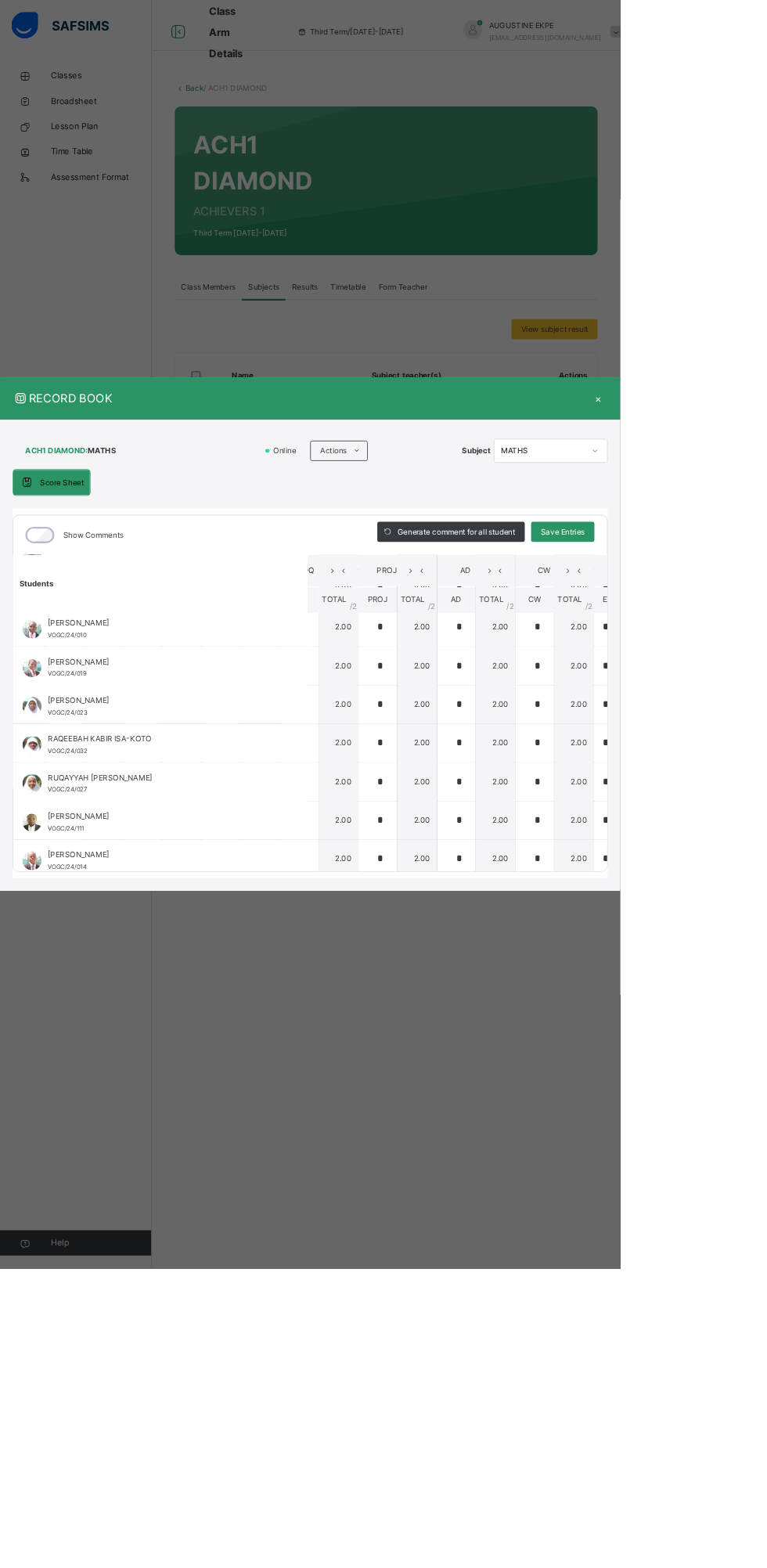 click on "×" at bounding box center (740, 492) 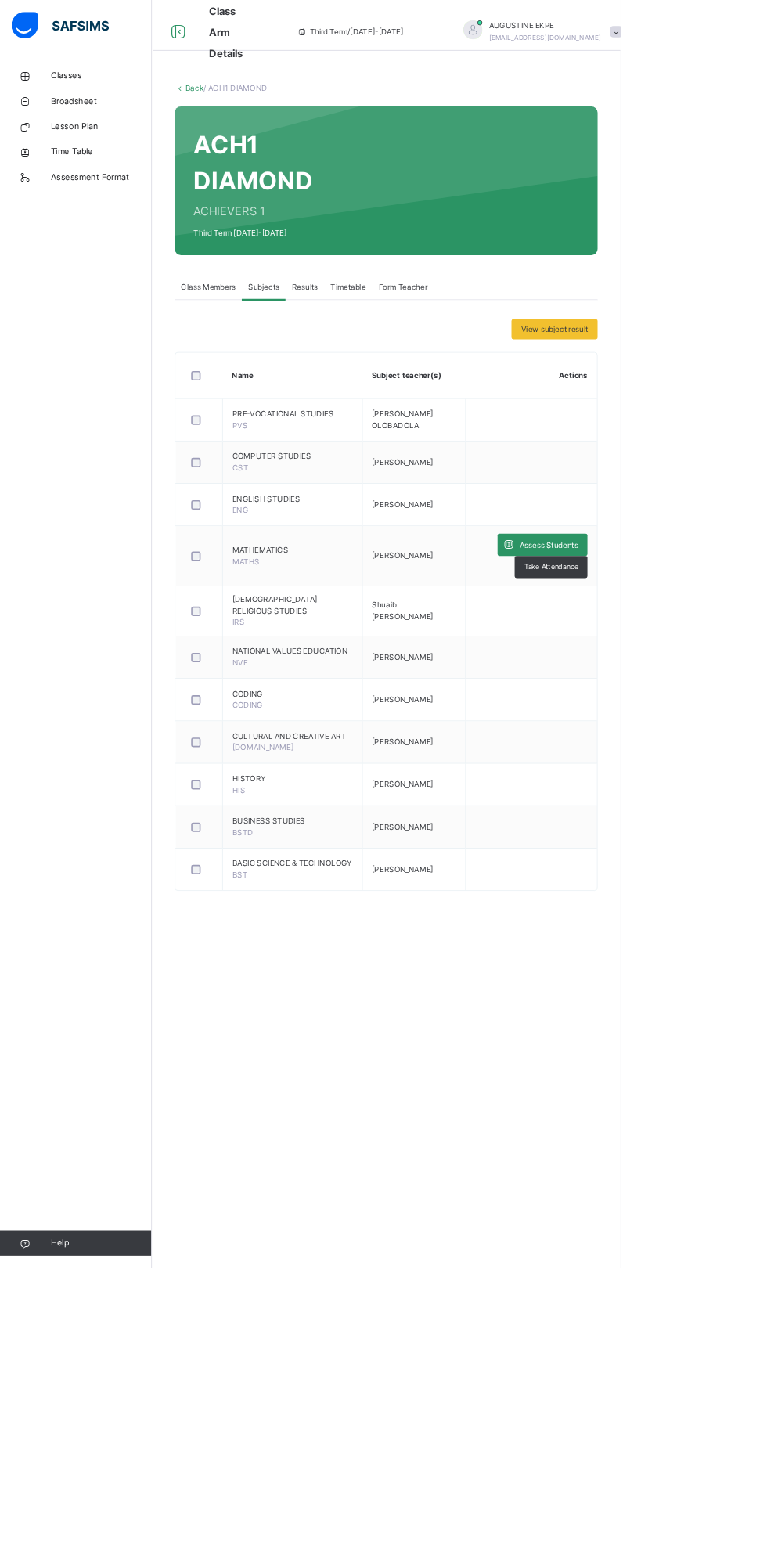 click on "Class Arm Details     Third Term  /  [DATE]-[DATE]   [PERSON_NAME] [EMAIL_ADDRESS][DOMAIN_NAME] Classes Broadsheet Lesson Plan Time Table Assessment Format   Help Onboarding Great job! You have finished setting up all essential configurations. Our wizard which has lots of in-built templates will continue to guide you through with the academic configurations. Academic Configuration Steps Continue × Idle Mode Due to inactivity you would be logged out to the system in the next   15mins , click the "Resume" button to keep working or the "Log me out" button to log out of the system. Log me out Resume Back  / ACH1 DIAMOND ACH1 DIAMOND ACHIEVERS 1 Third Term [DATE]-[DATE] Class Members Subjects Results Timetable Form Teacher Subjects More Options   29  Students in class Download Pdf Report Excel Report VOYAGE INTERNATIONAL SCHOOL ABUJA (VISA) Date: [DATE] 11:06:20 am Class Members Class:  ACH1 DIAMOND Total no. of Students:  29 Term:  Third Term Session:  [DATE]-[DATE] S/NO Admission No. Last Name First Name 1 [PERSON_NAME]" at bounding box center (384, 784) 